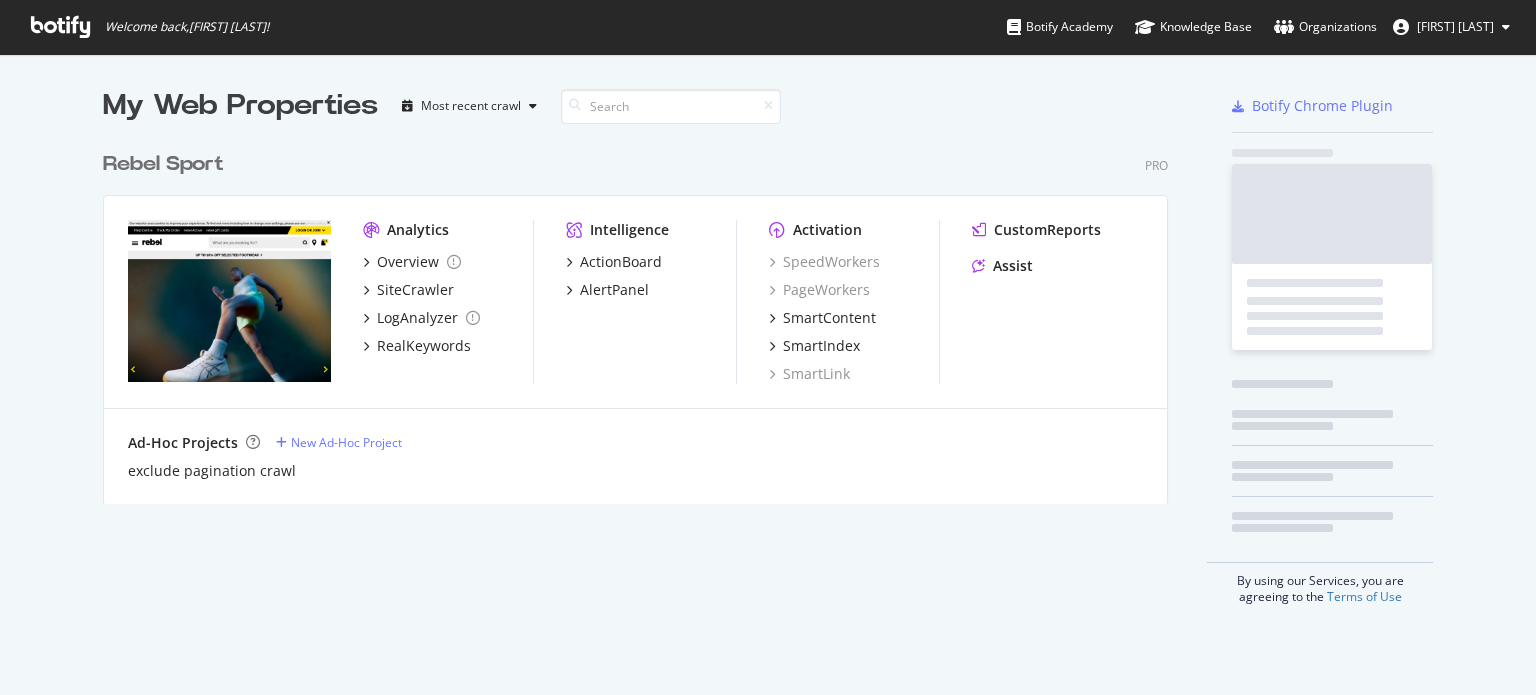 scroll, scrollTop: 0, scrollLeft: 0, axis: both 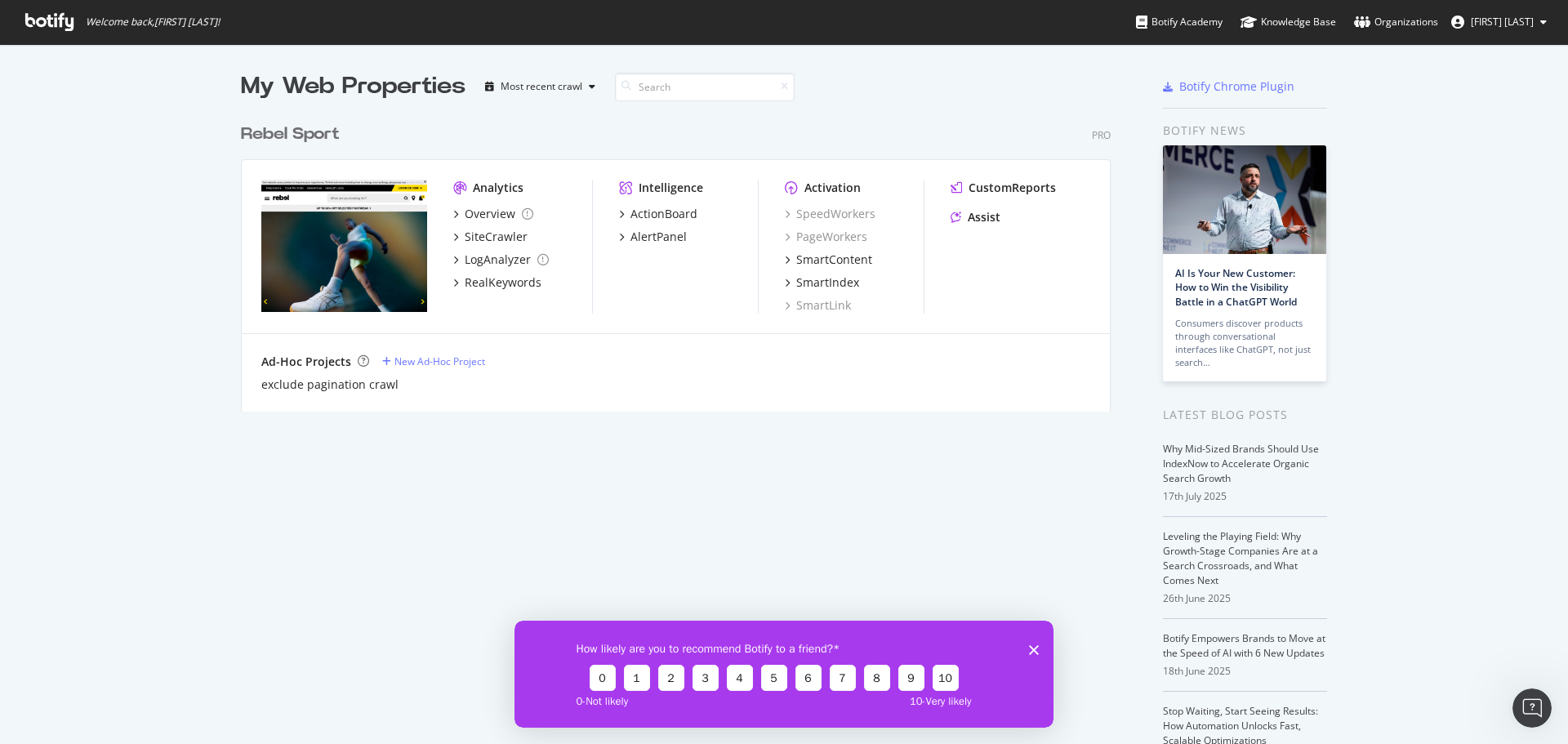 drag, startPoint x: 601, startPoint y: 457, endPoint x: 524, endPoint y: 345, distance: 135.91541 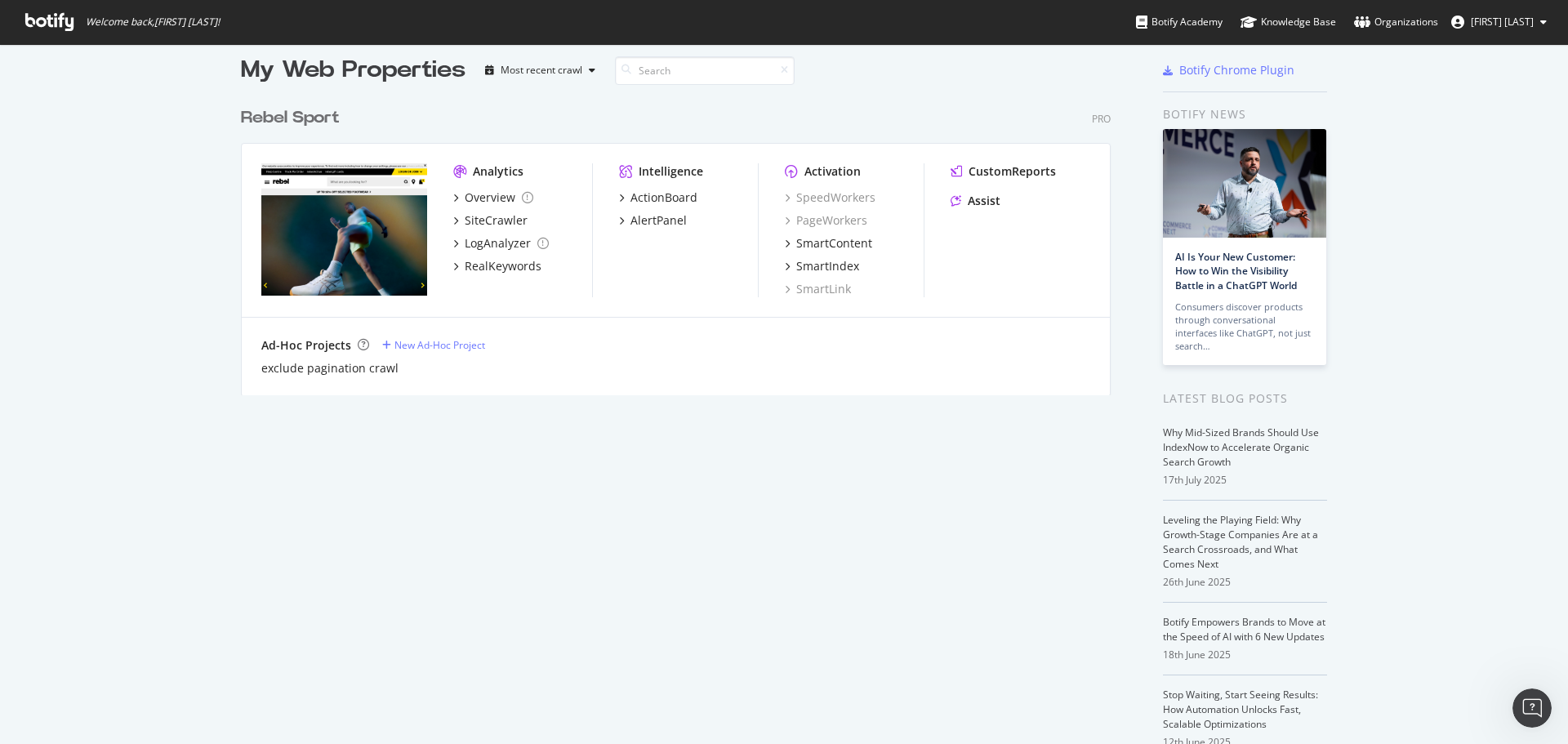 scroll, scrollTop: 0, scrollLeft: 0, axis: both 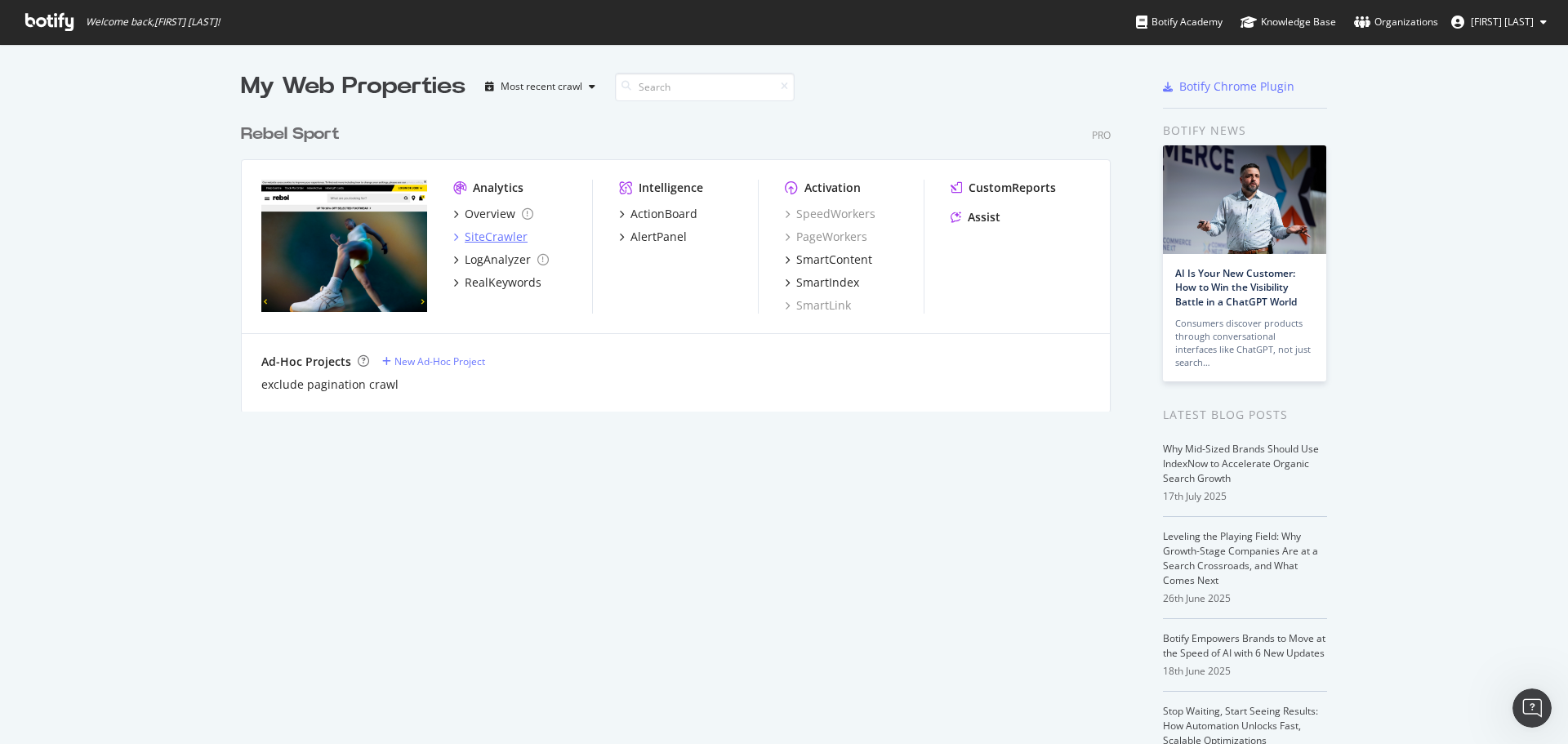 click on "SiteCrawler" at bounding box center [496, 237] 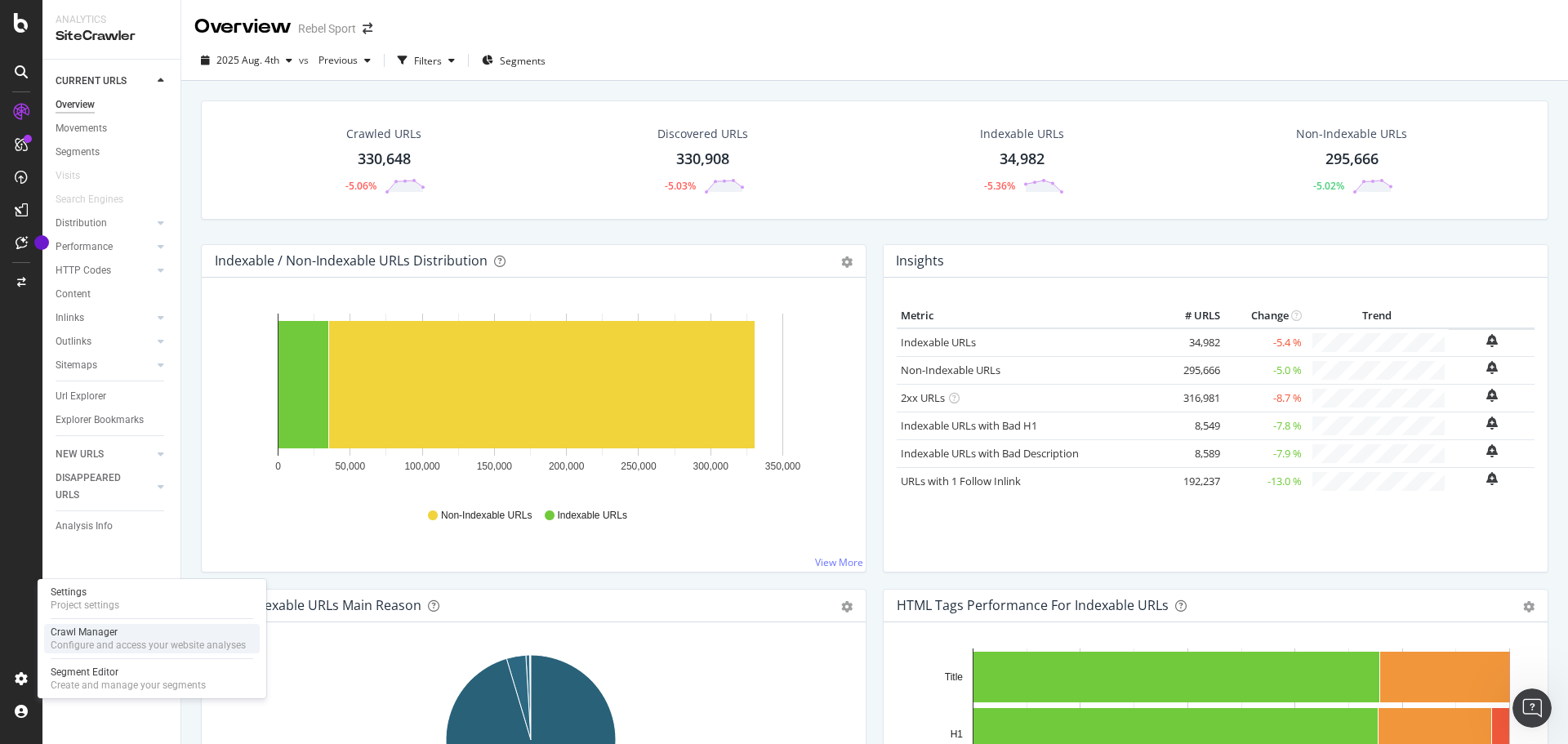 click on "Crawl Manager" at bounding box center [148, 632] 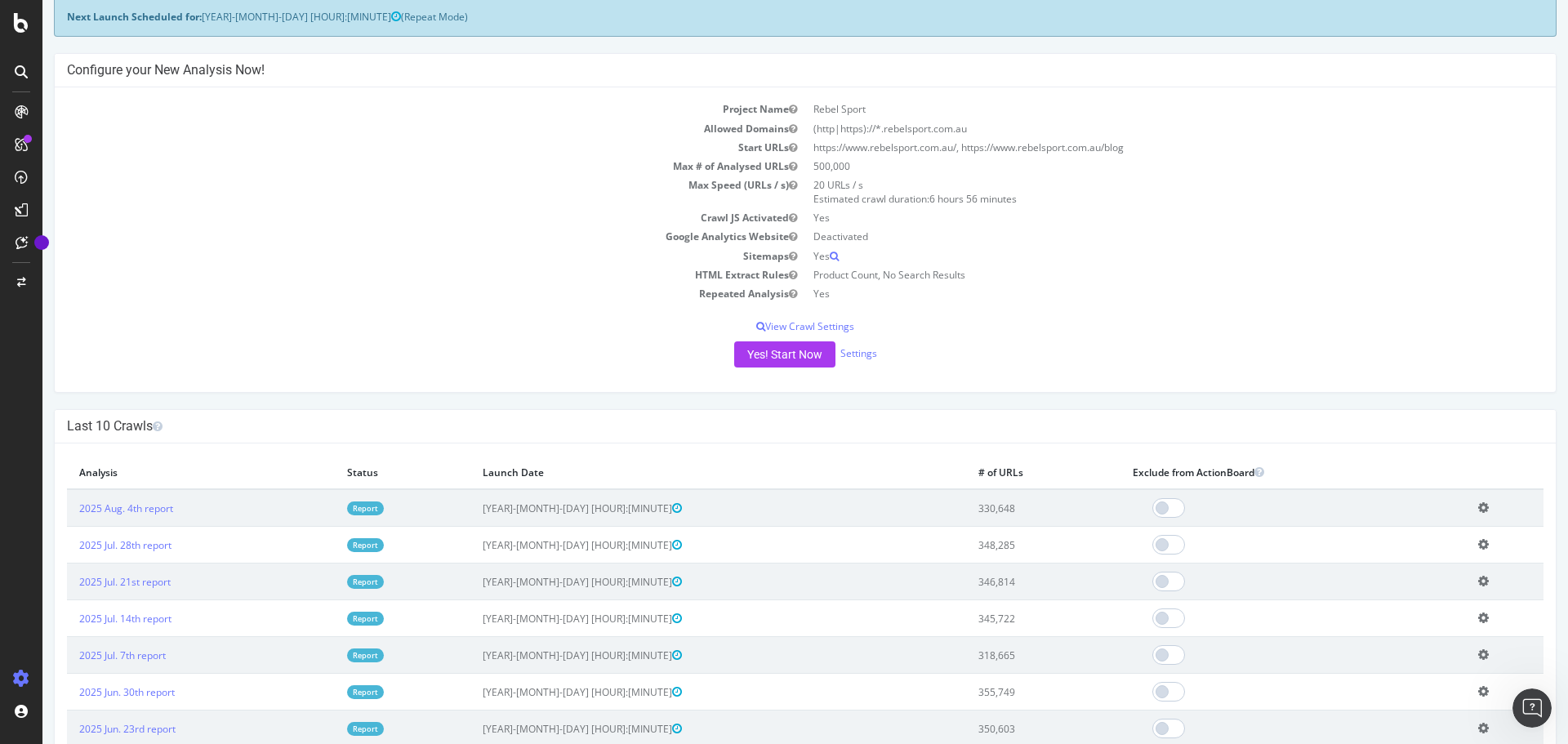scroll, scrollTop: 168, scrollLeft: 0, axis: vertical 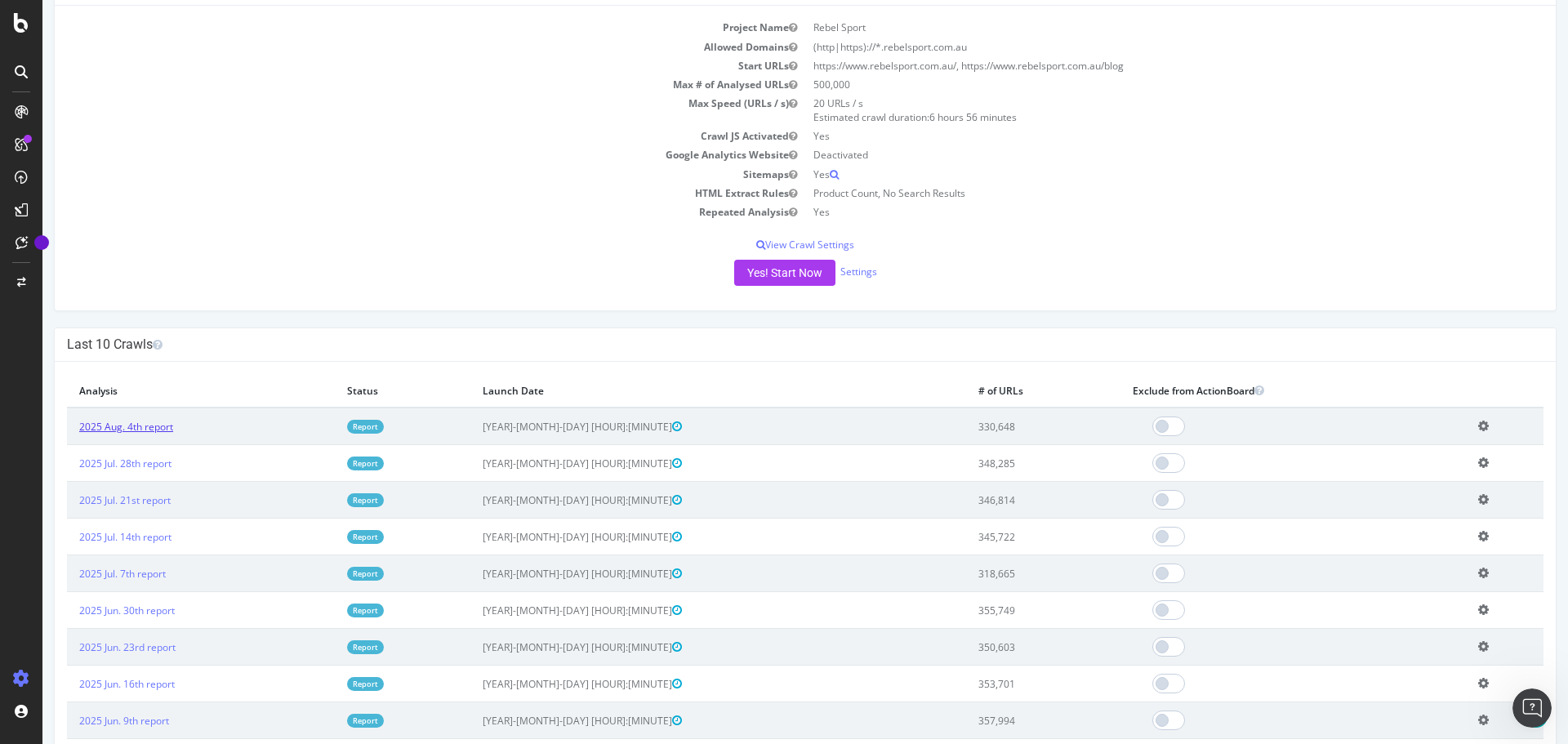 click on "2025 Aug. 4th
report" at bounding box center (126, 426) 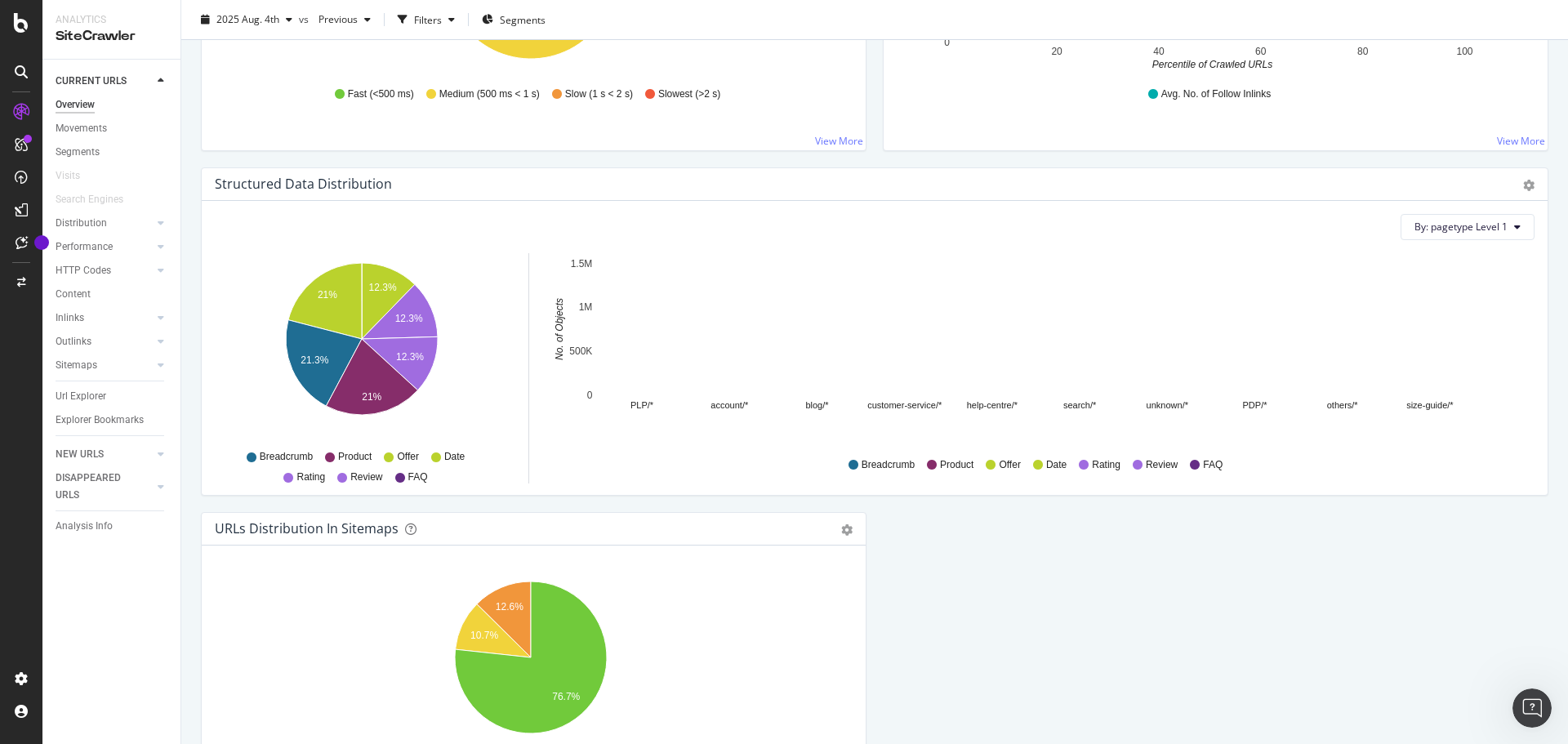scroll, scrollTop: 1470, scrollLeft: 0, axis: vertical 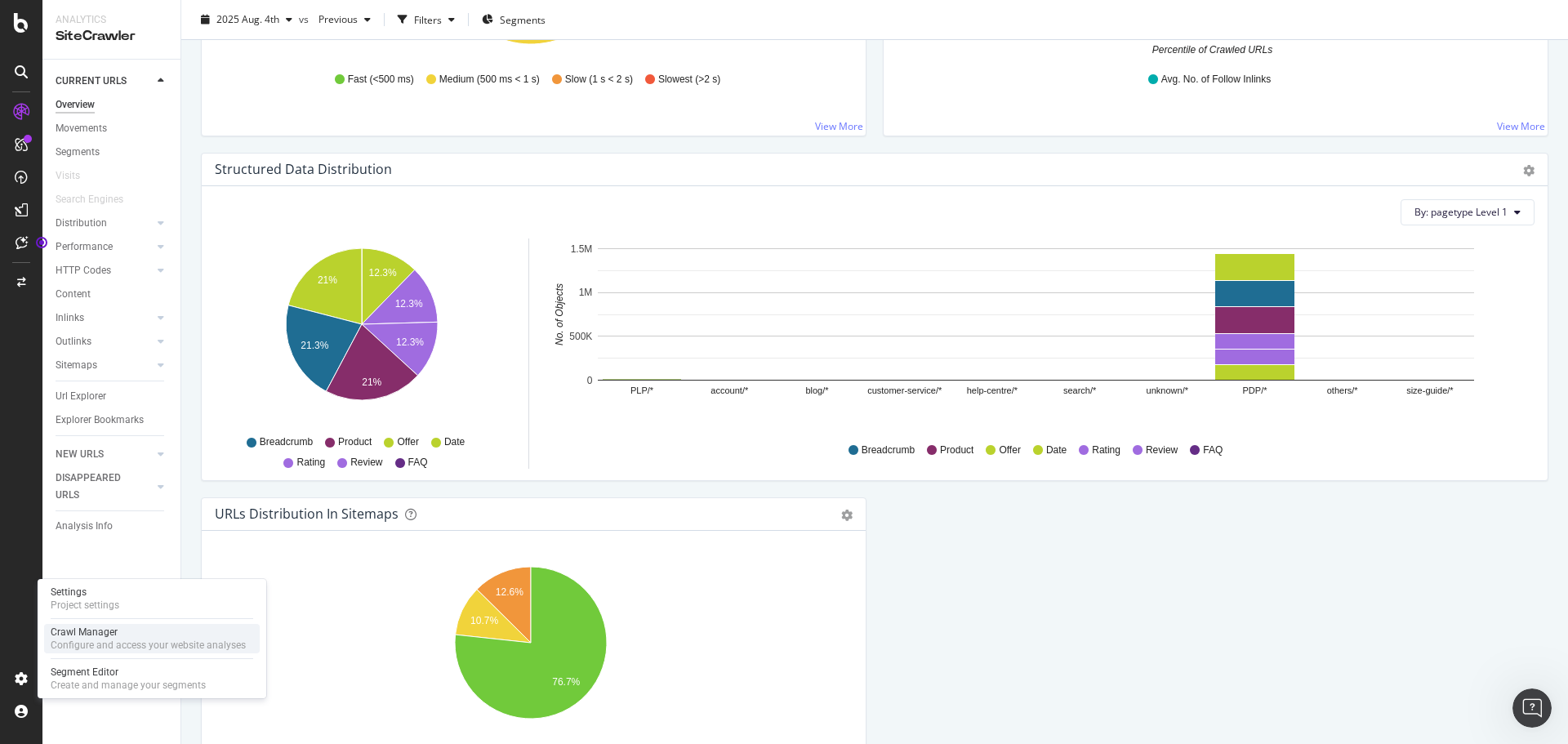 click on "Crawl Manager" at bounding box center [148, 632] 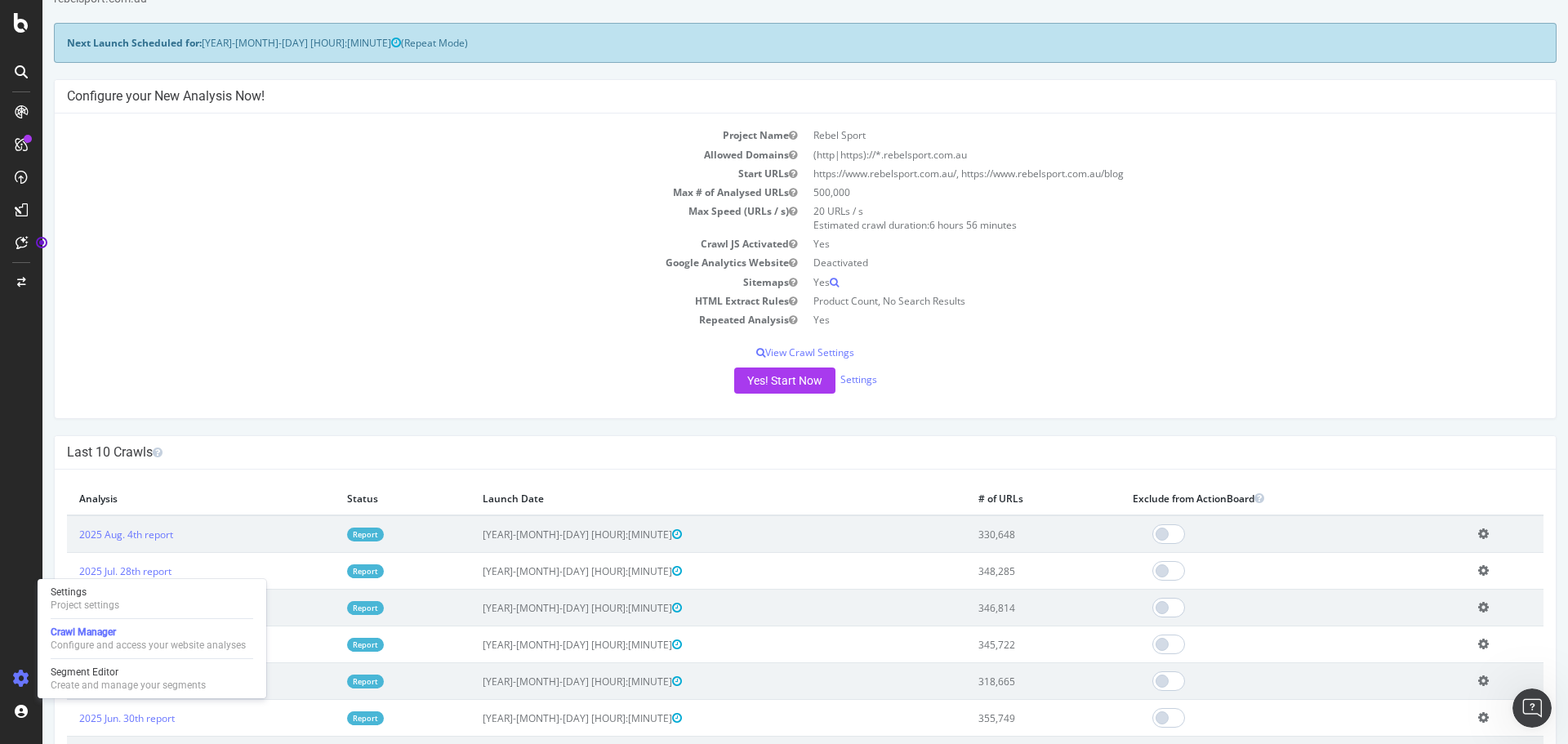 scroll, scrollTop: 0, scrollLeft: 0, axis: both 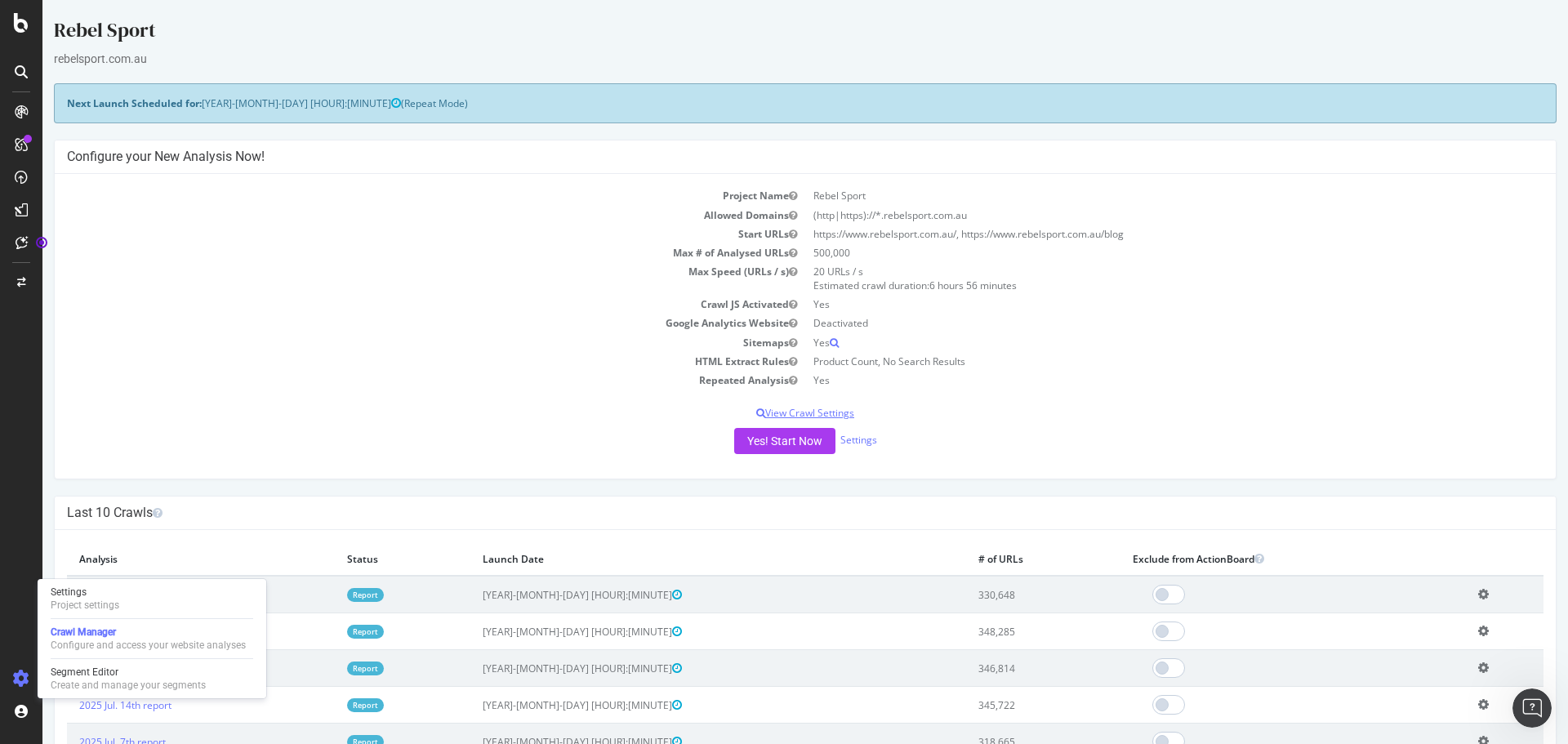click on "View Crawl Settings" at bounding box center [805, 412] 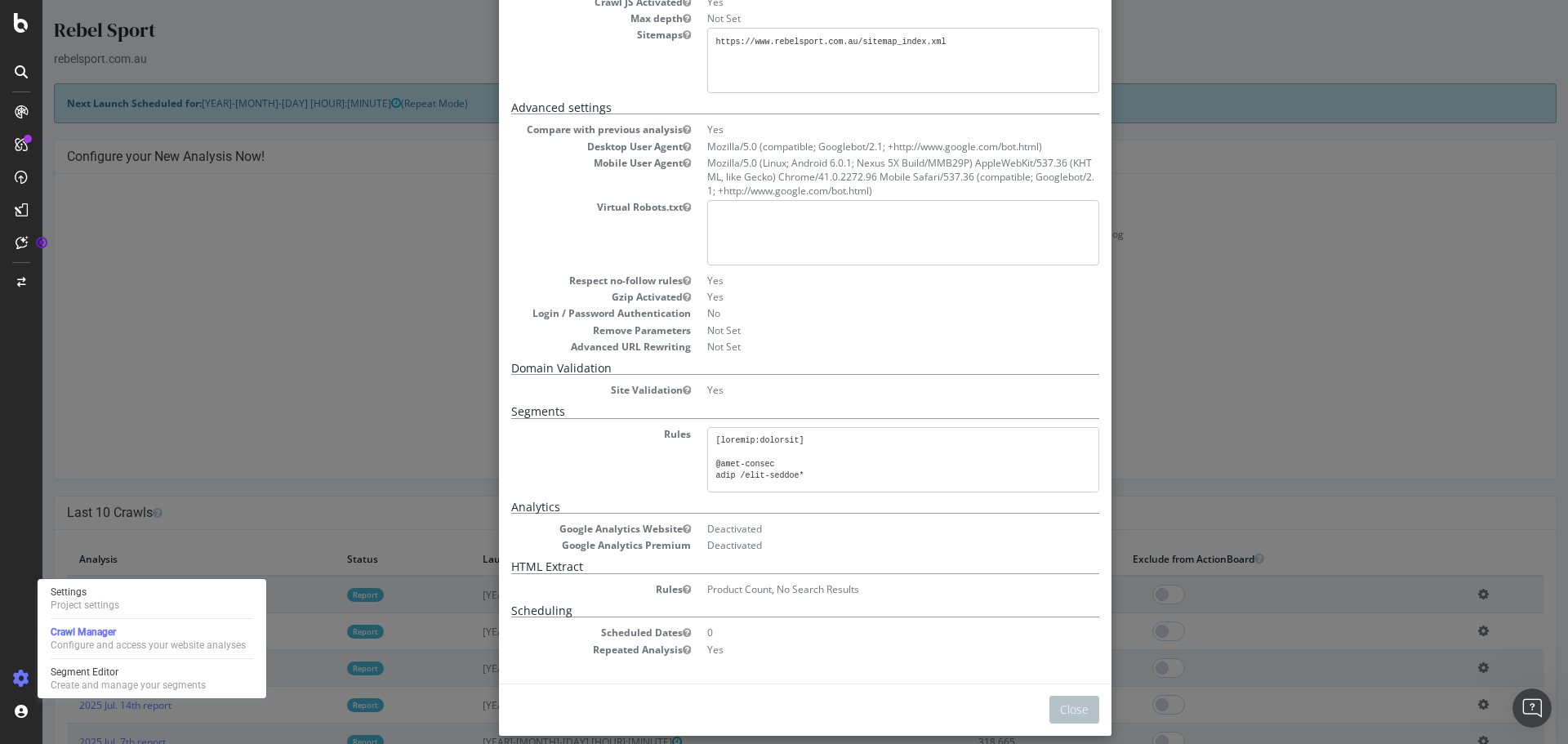 scroll, scrollTop: 212, scrollLeft: 0, axis: vertical 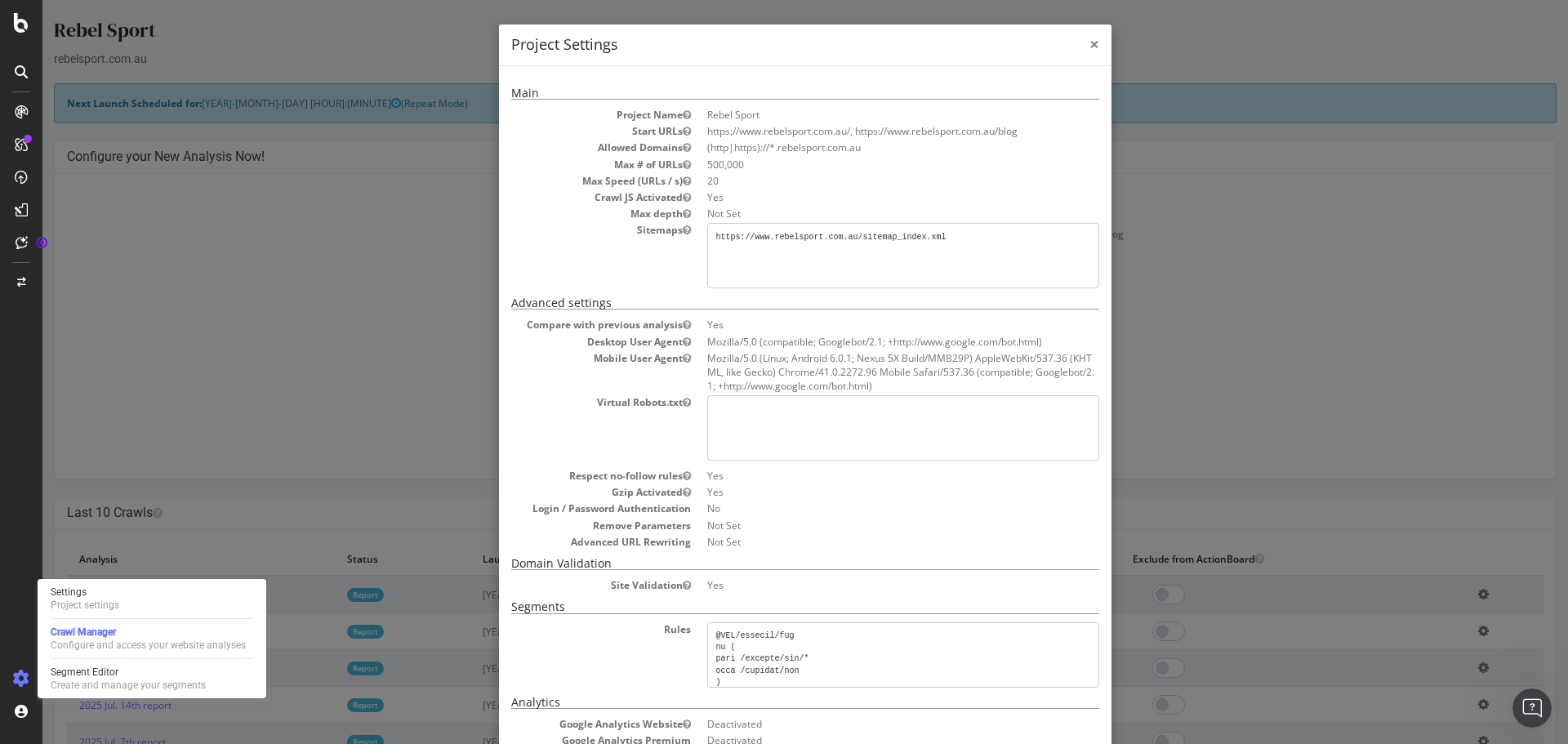 click on "×" at bounding box center [1094, 44] 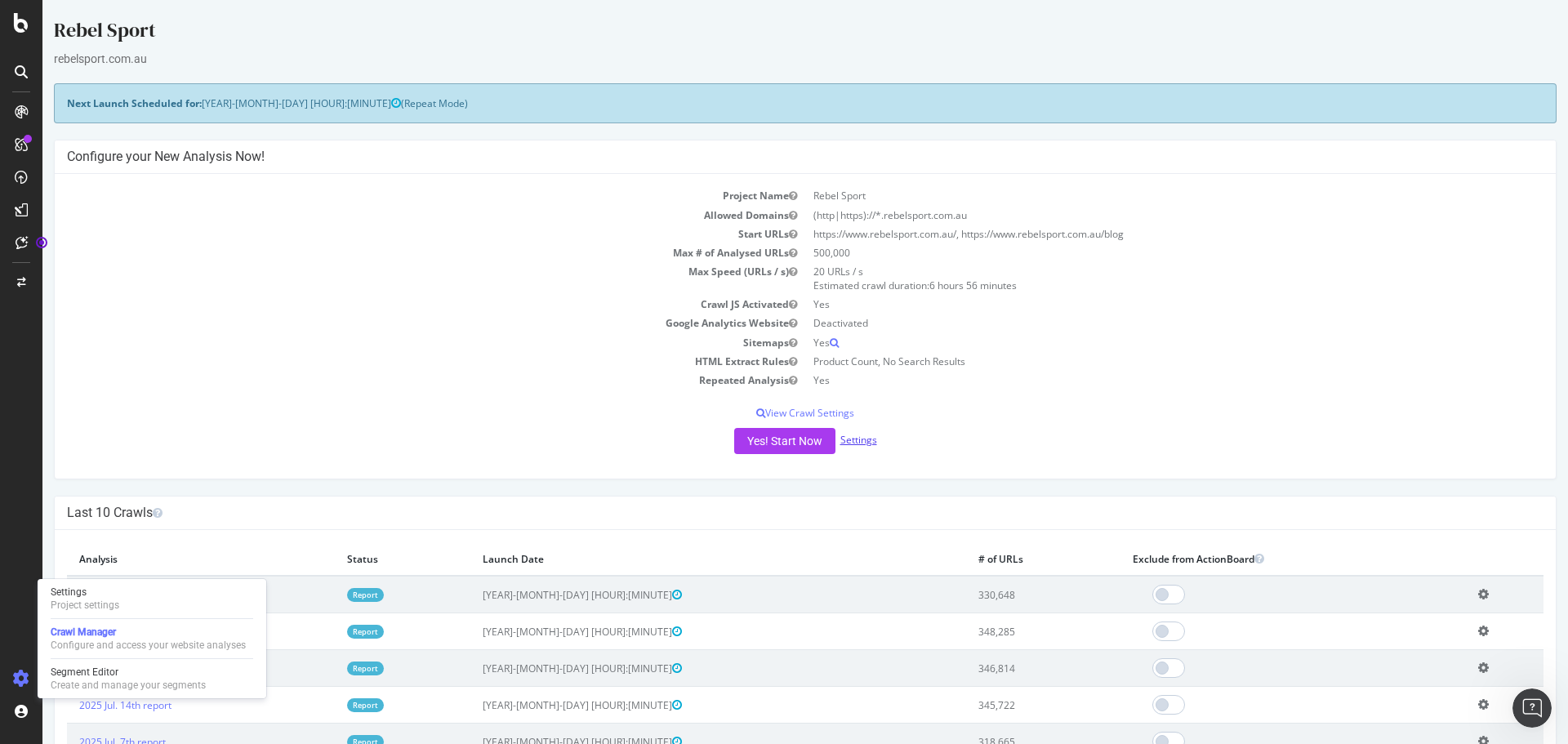 click on "Settings" at bounding box center [858, 439] 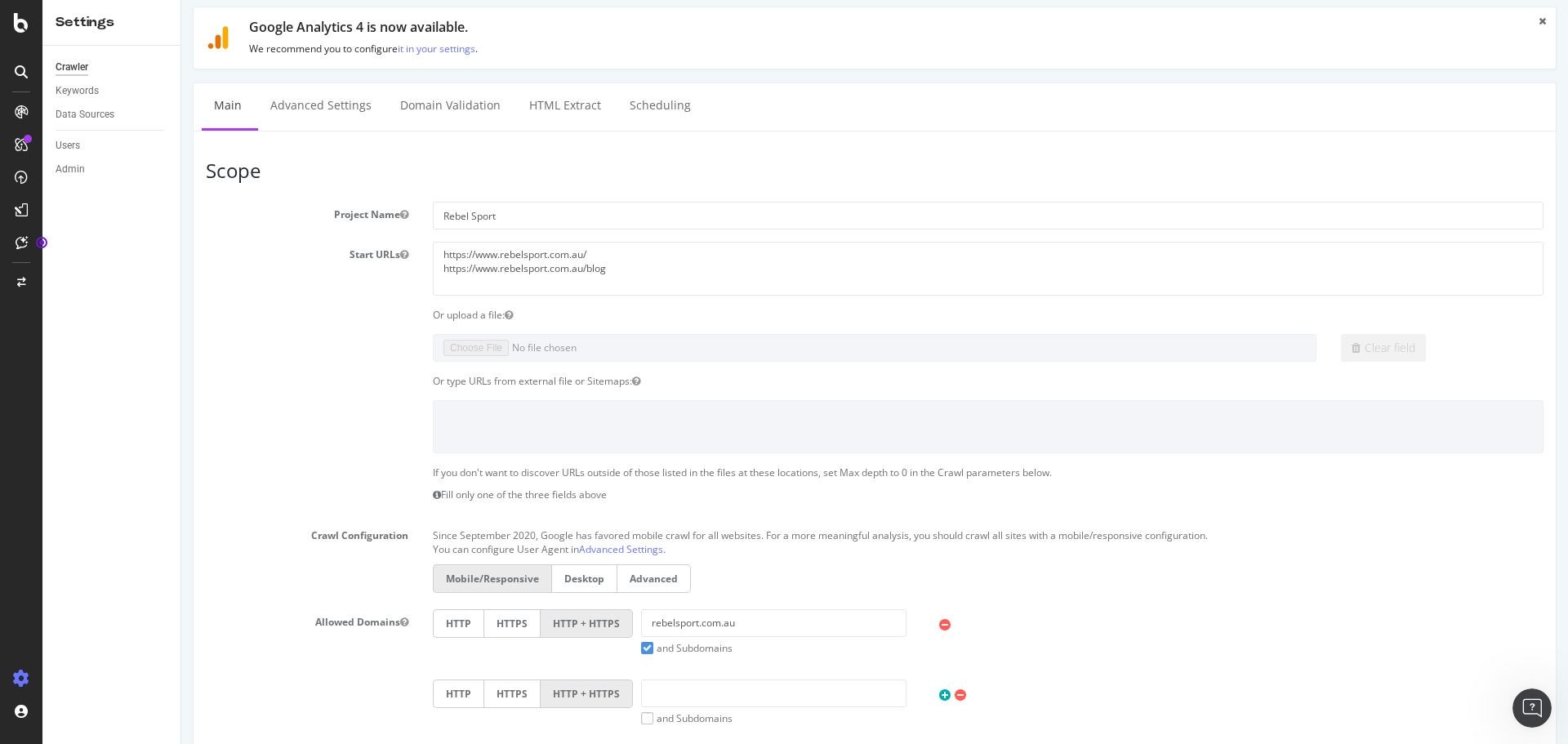 scroll, scrollTop: 0, scrollLeft: 0, axis: both 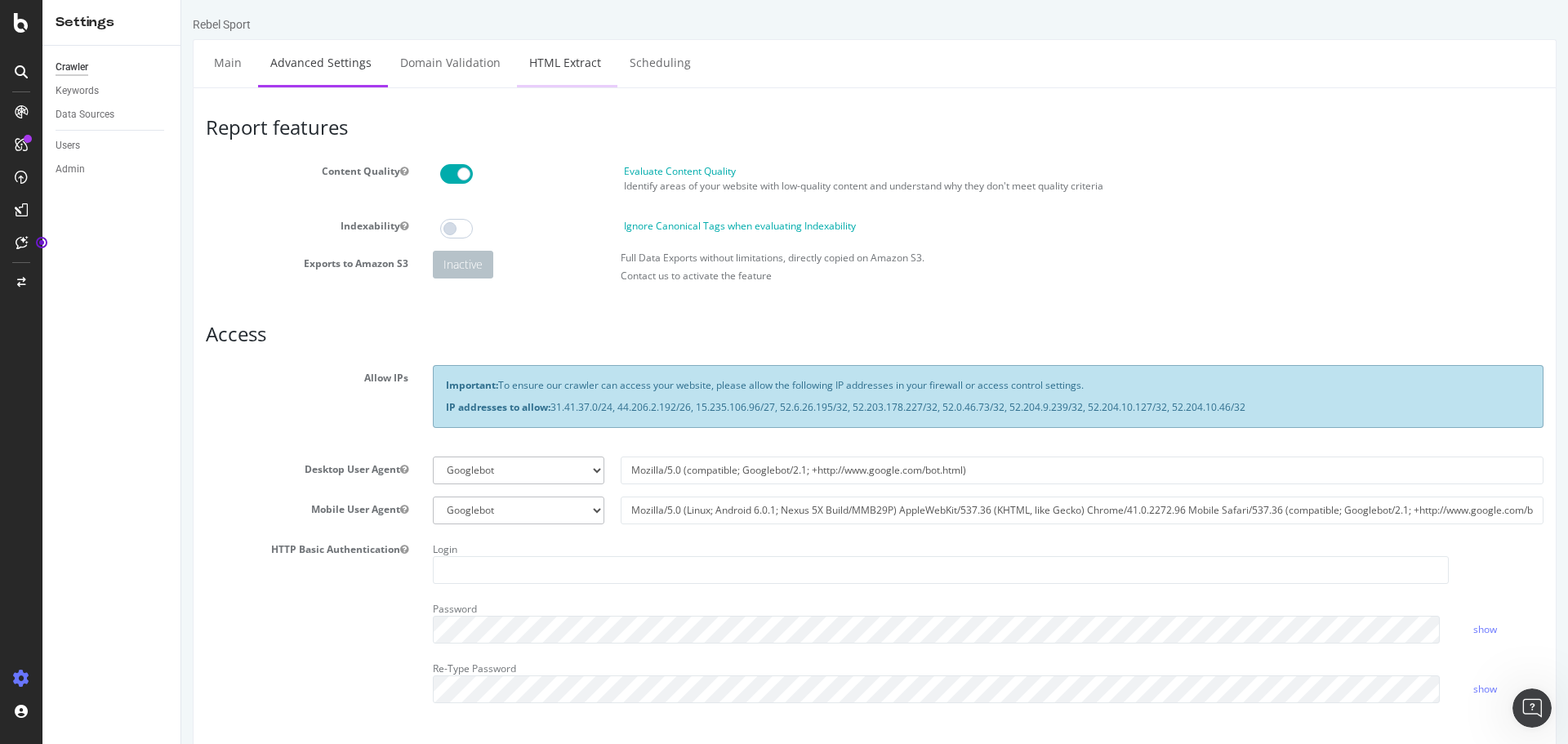 click on "HTML Extract" at bounding box center (565, 62) 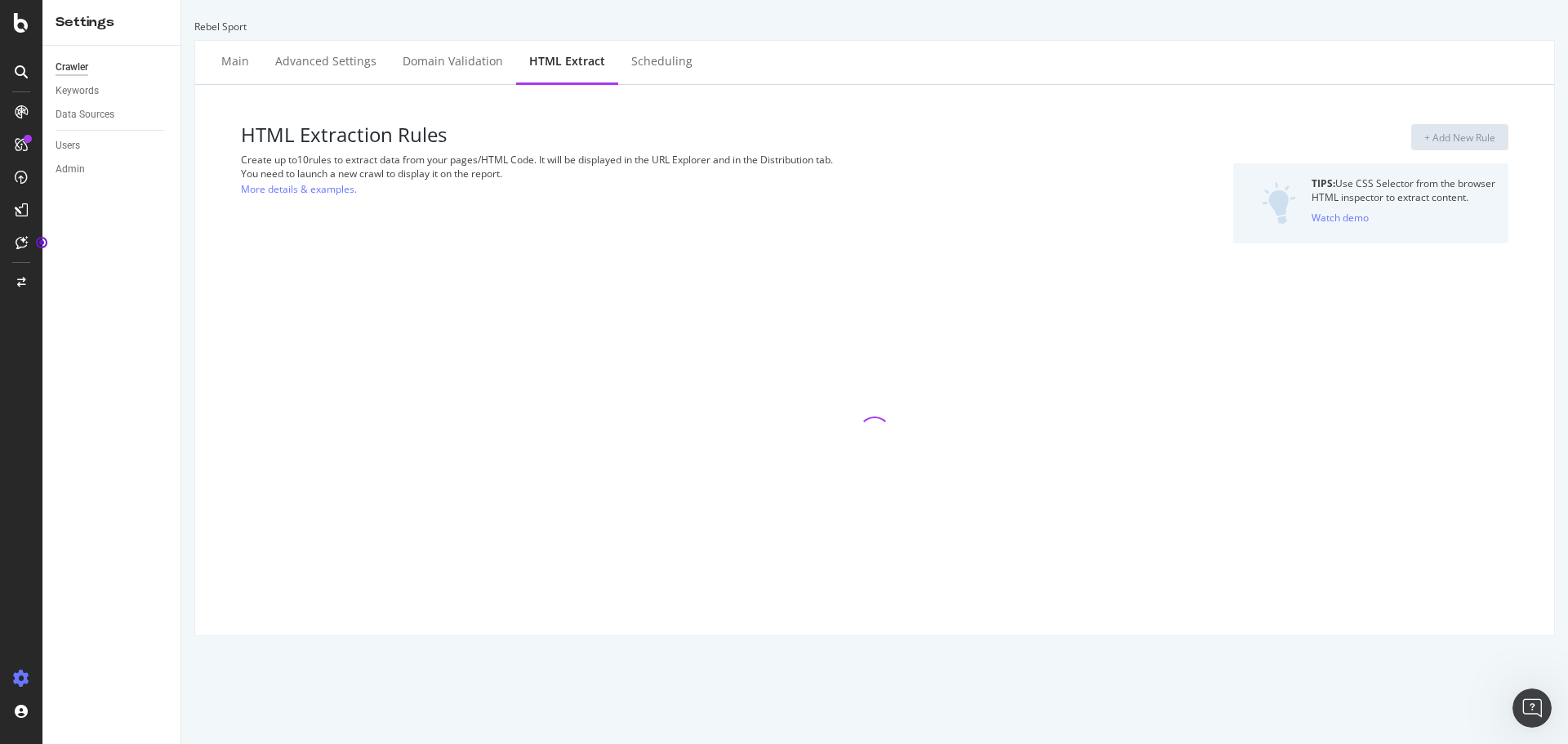 select on "count" 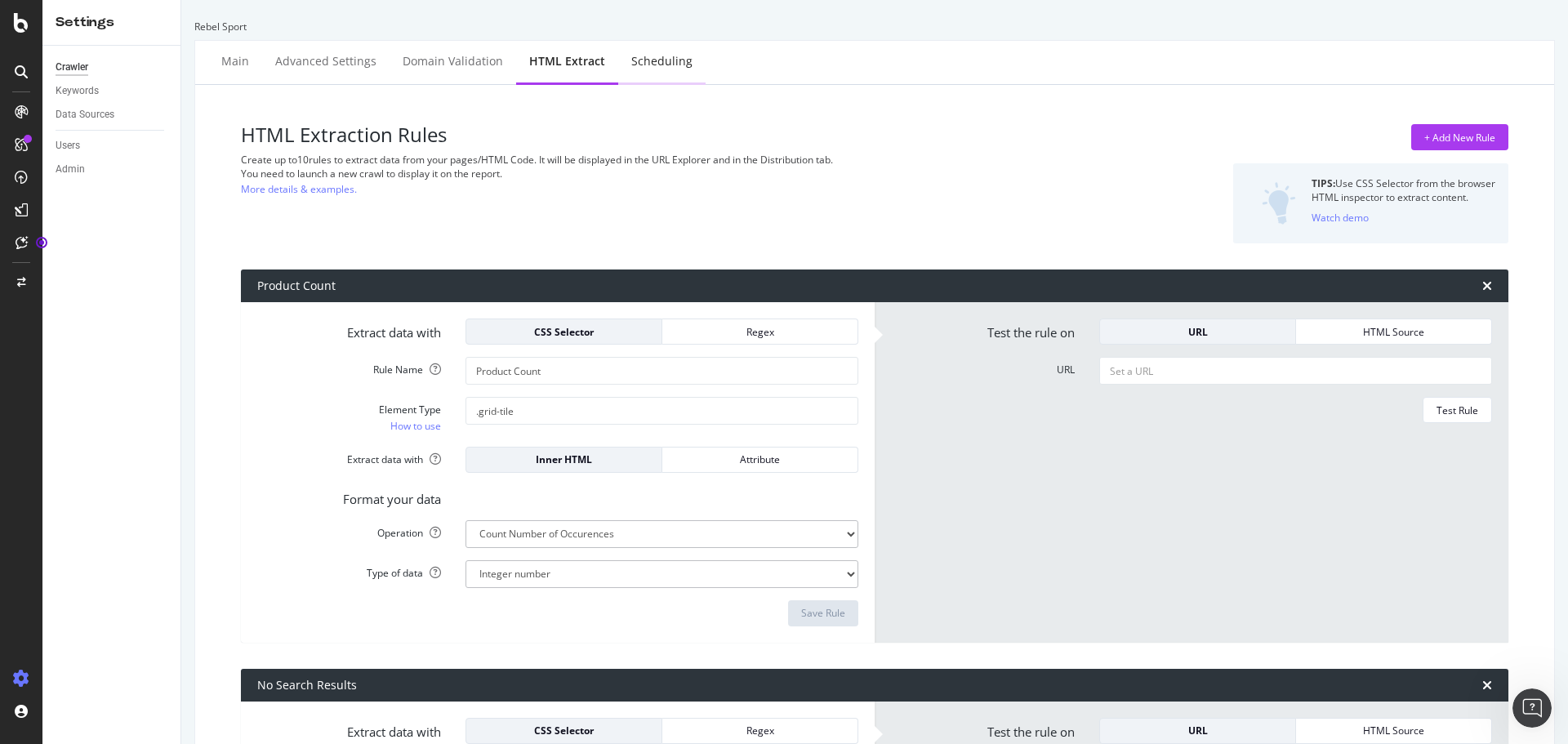 click on "Scheduling" at bounding box center (662, 61) 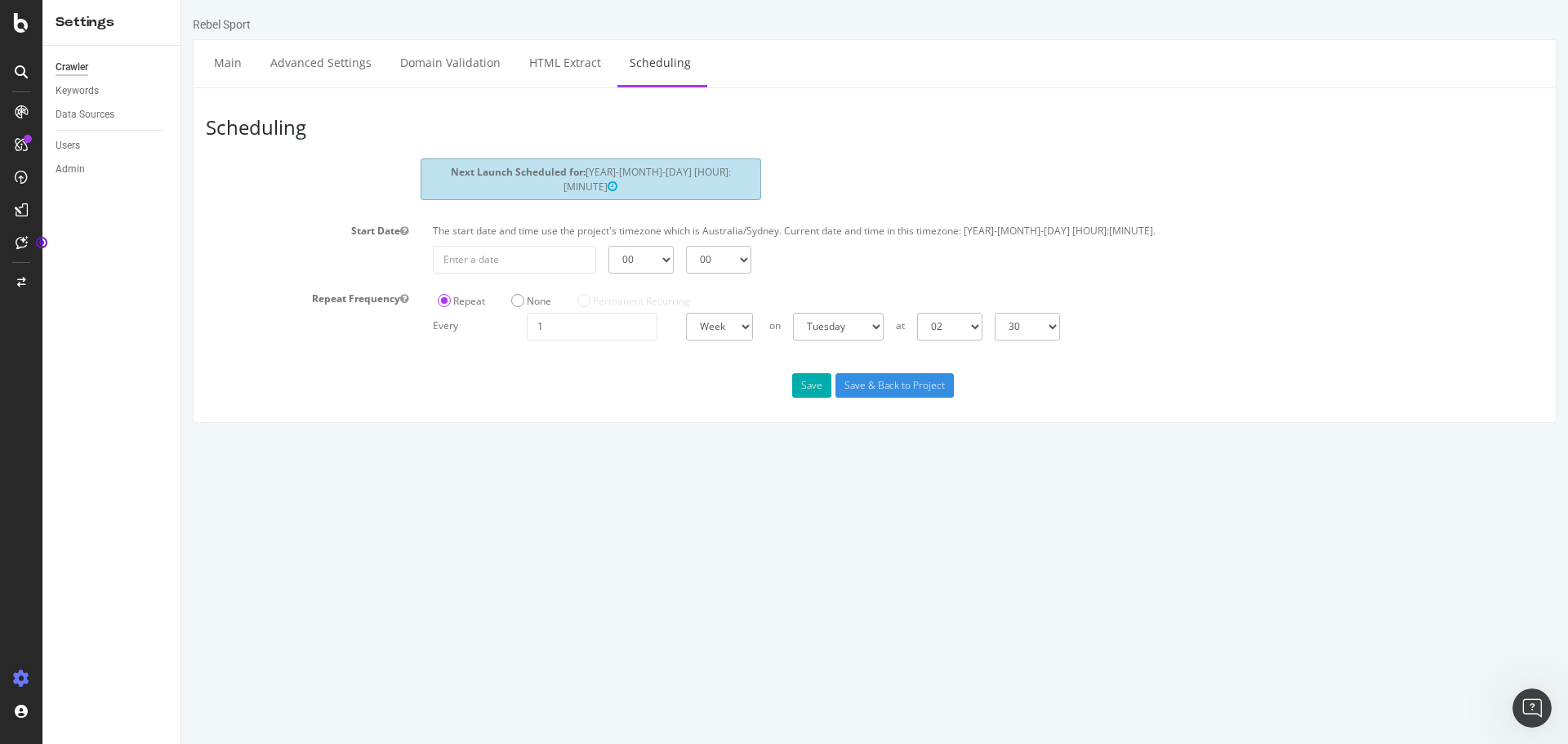 scroll, scrollTop: 0, scrollLeft: 0, axis: both 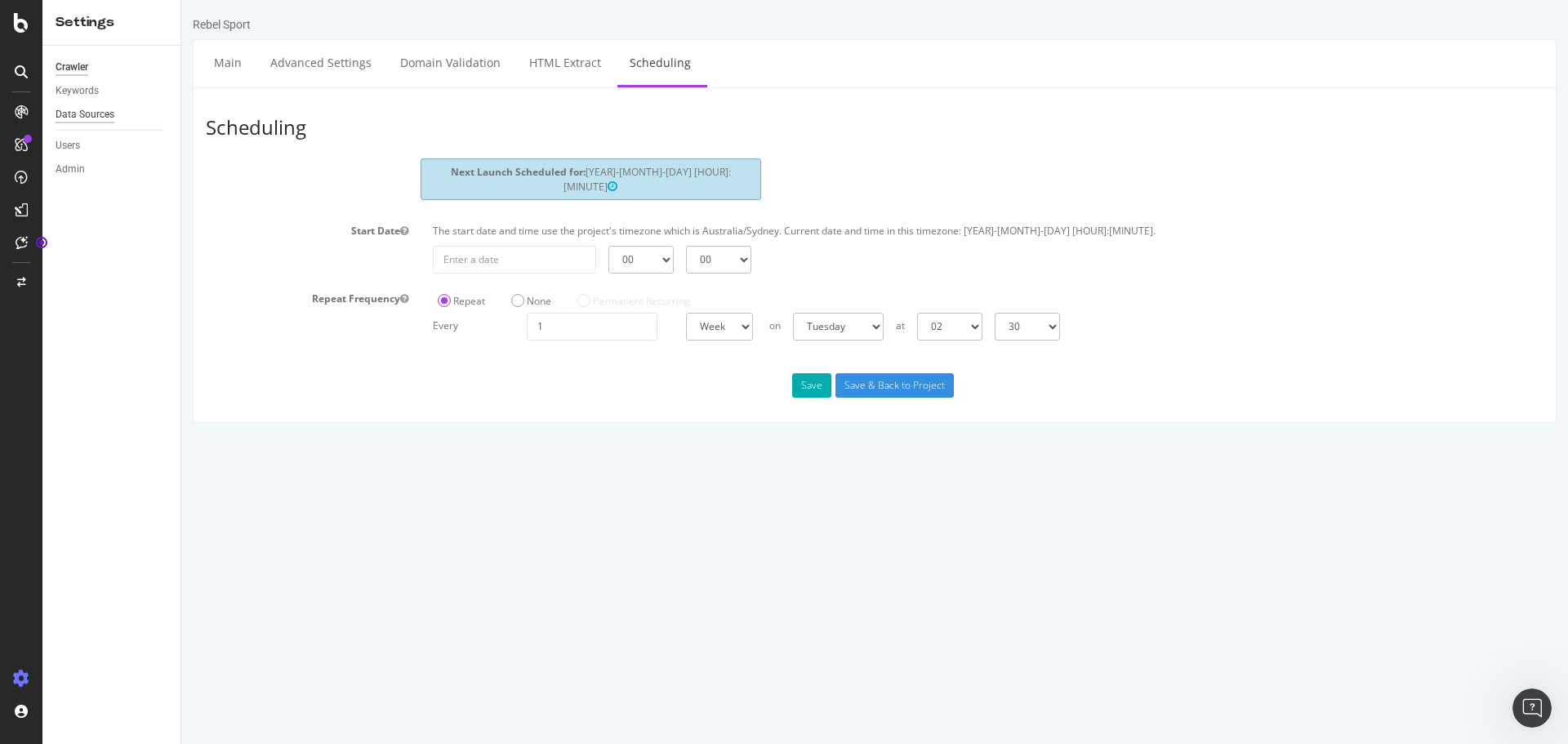 click on "Data Sources" at bounding box center [85, 114] 